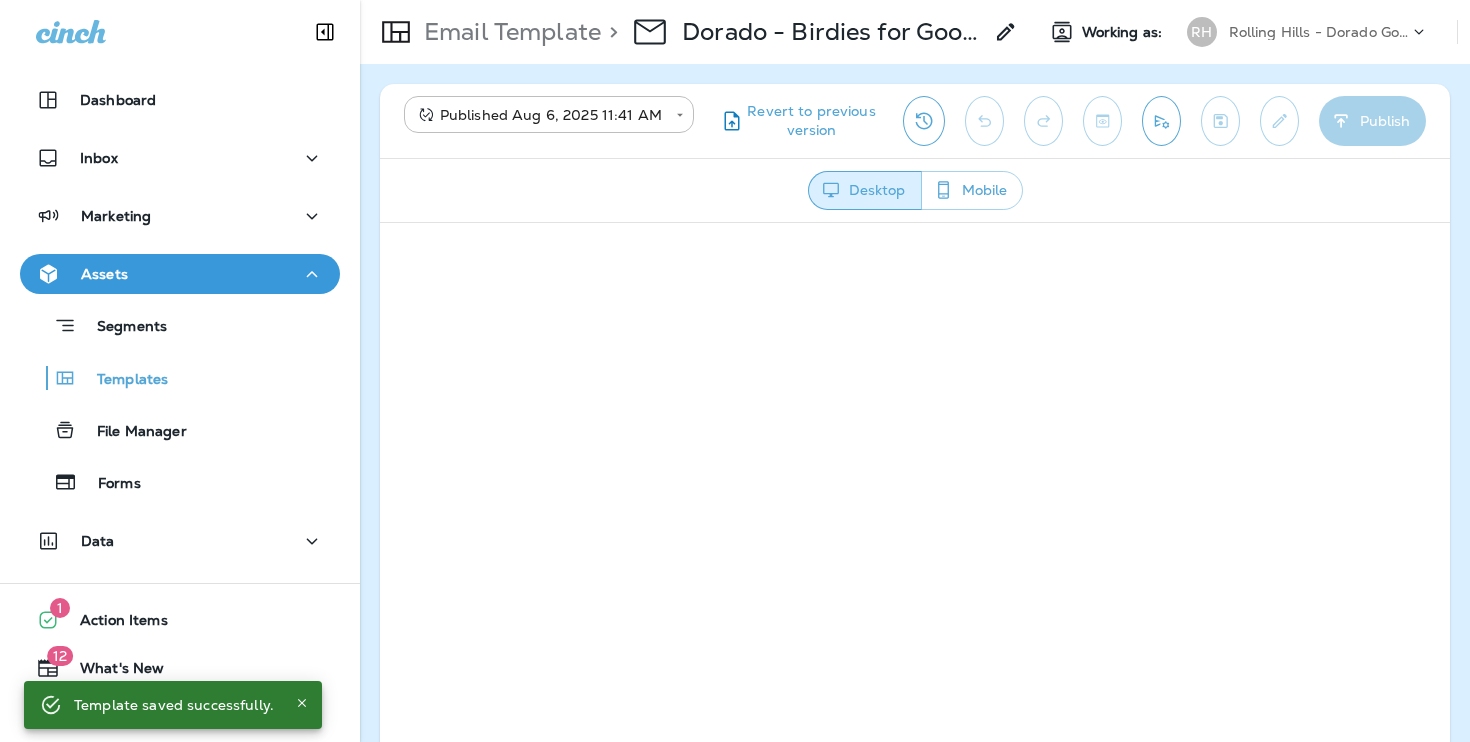 scroll, scrollTop: 0, scrollLeft: 0, axis: both 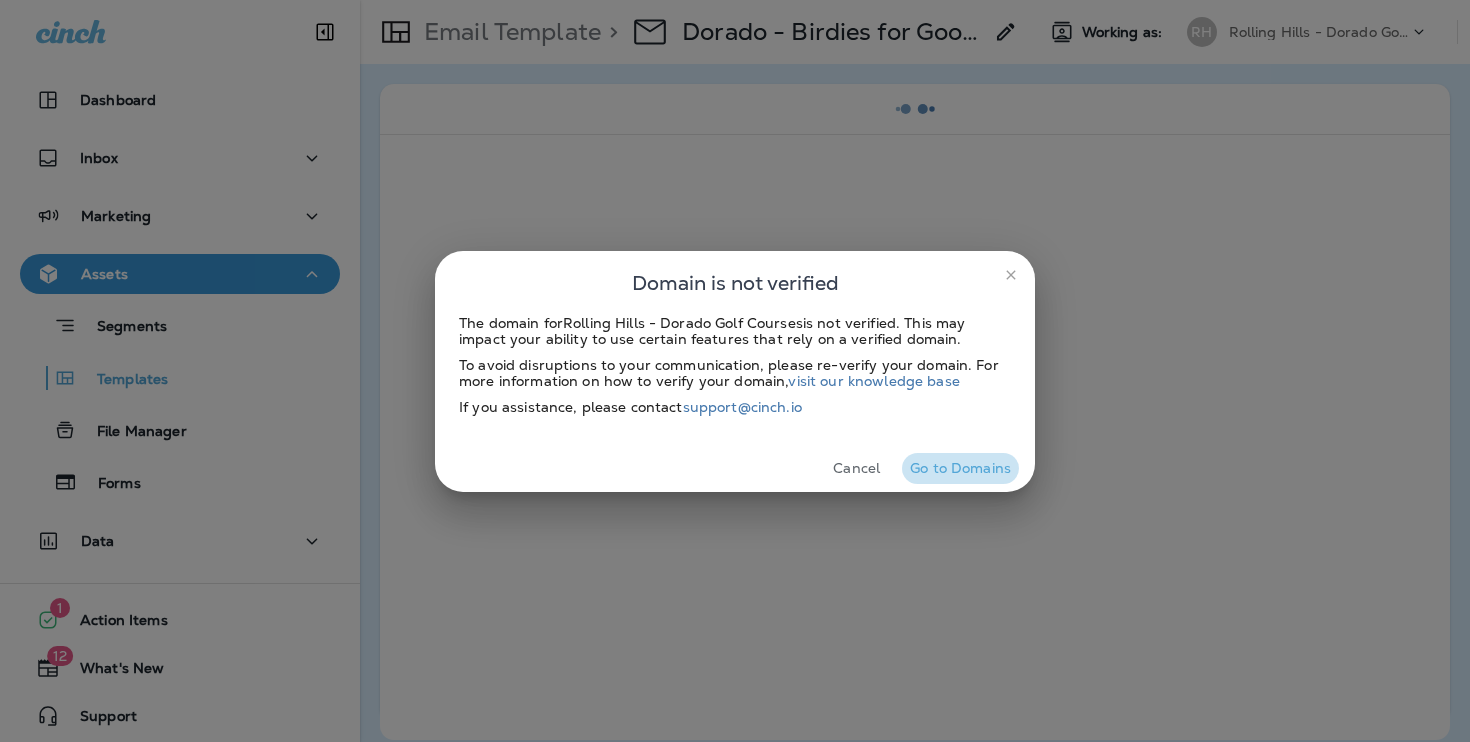 click on "Go to Domains" at bounding box center [960, 468] 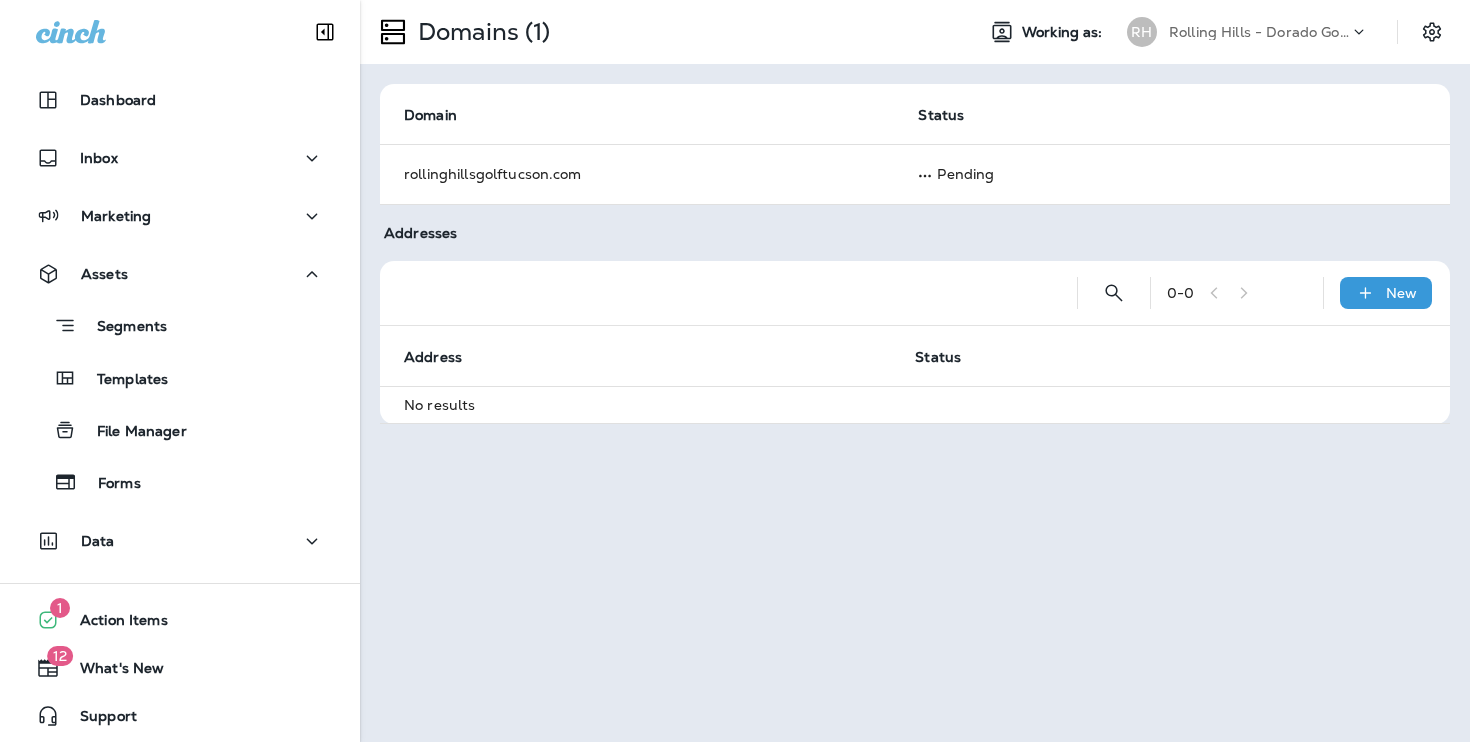 click on "Rolling Hills - Dorado Golf Courses" at bounding box center [1259, 32] 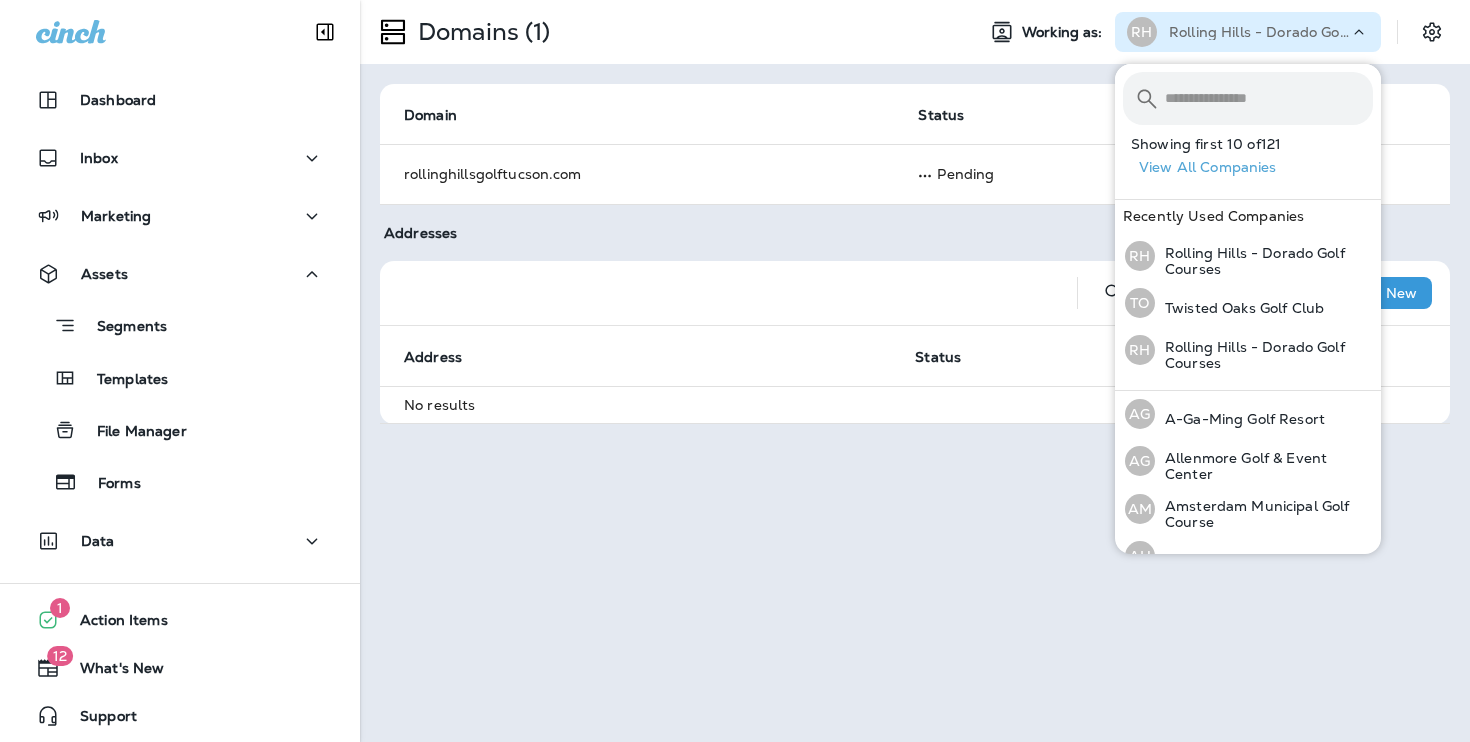 type on "*" 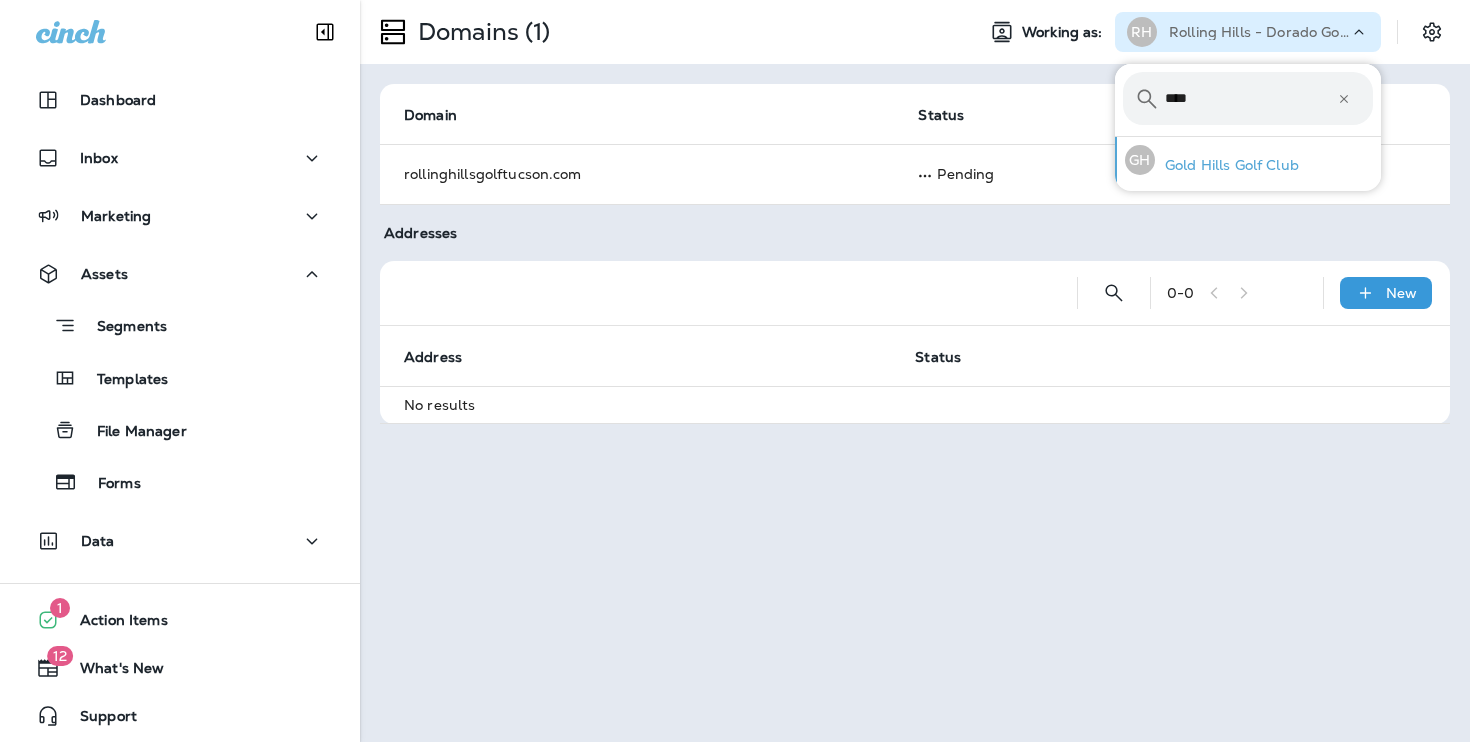 type on "****" 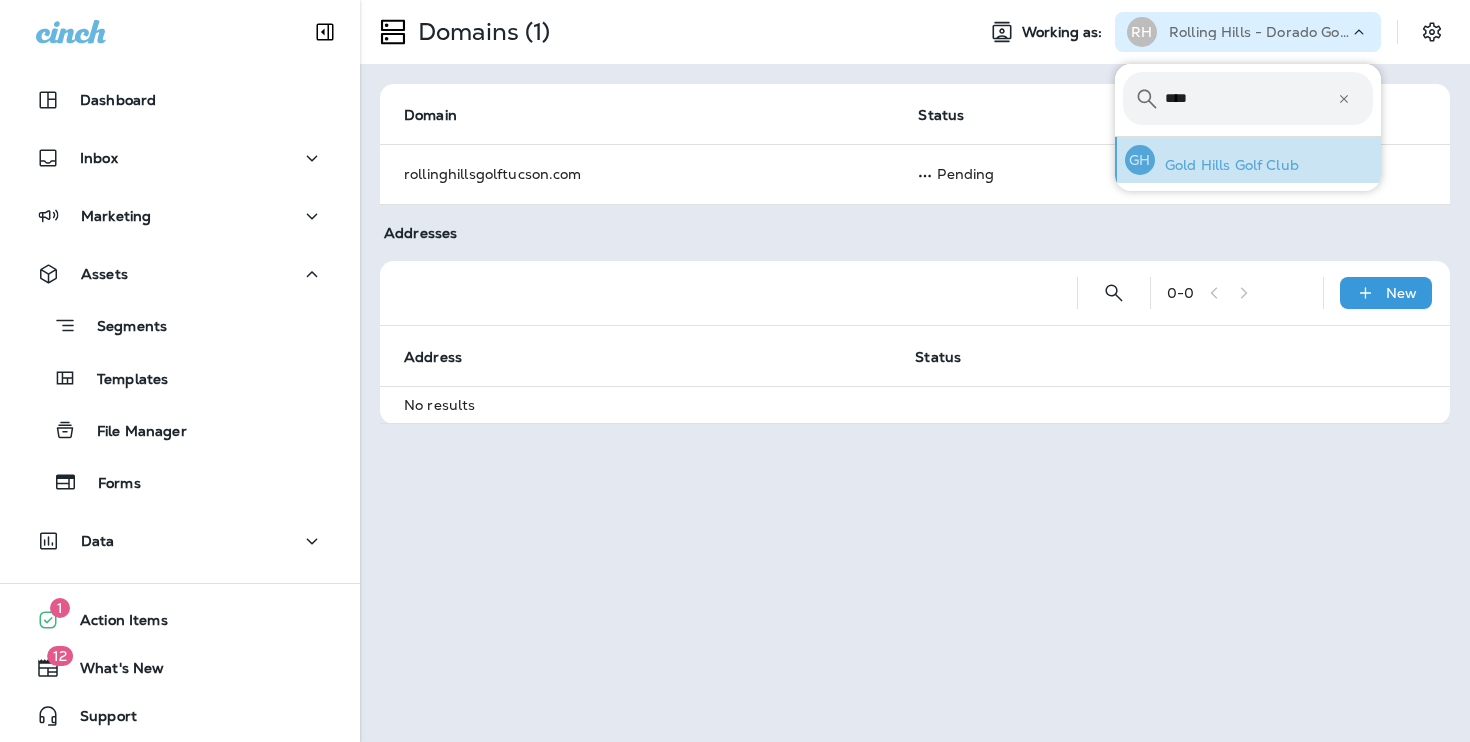 click on "GH Gold Hills Golf Club" at bounding box center (1212, 160) 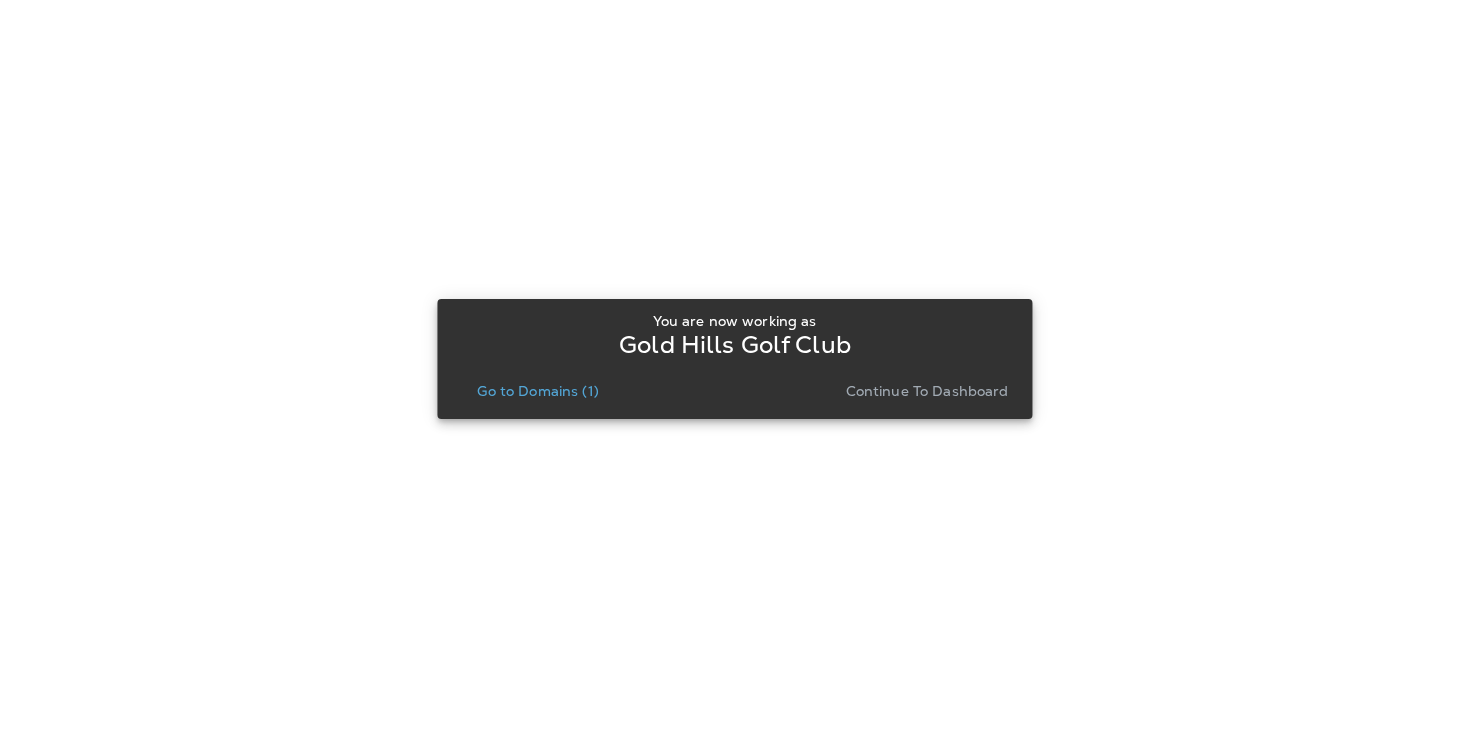 click on "Continue to Dashboard" at bounding box center (927, 391) 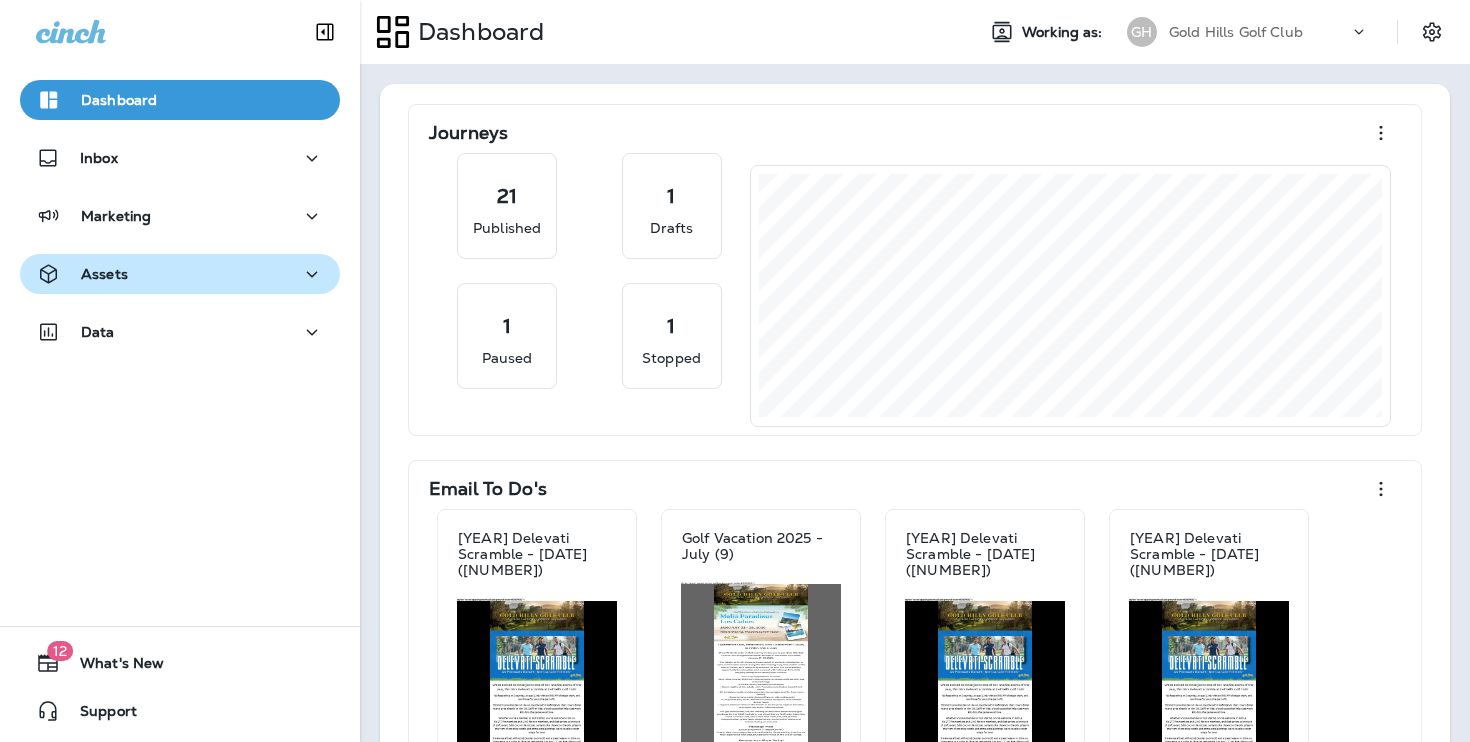 click on "Assets" at bounding box center [180, 274] 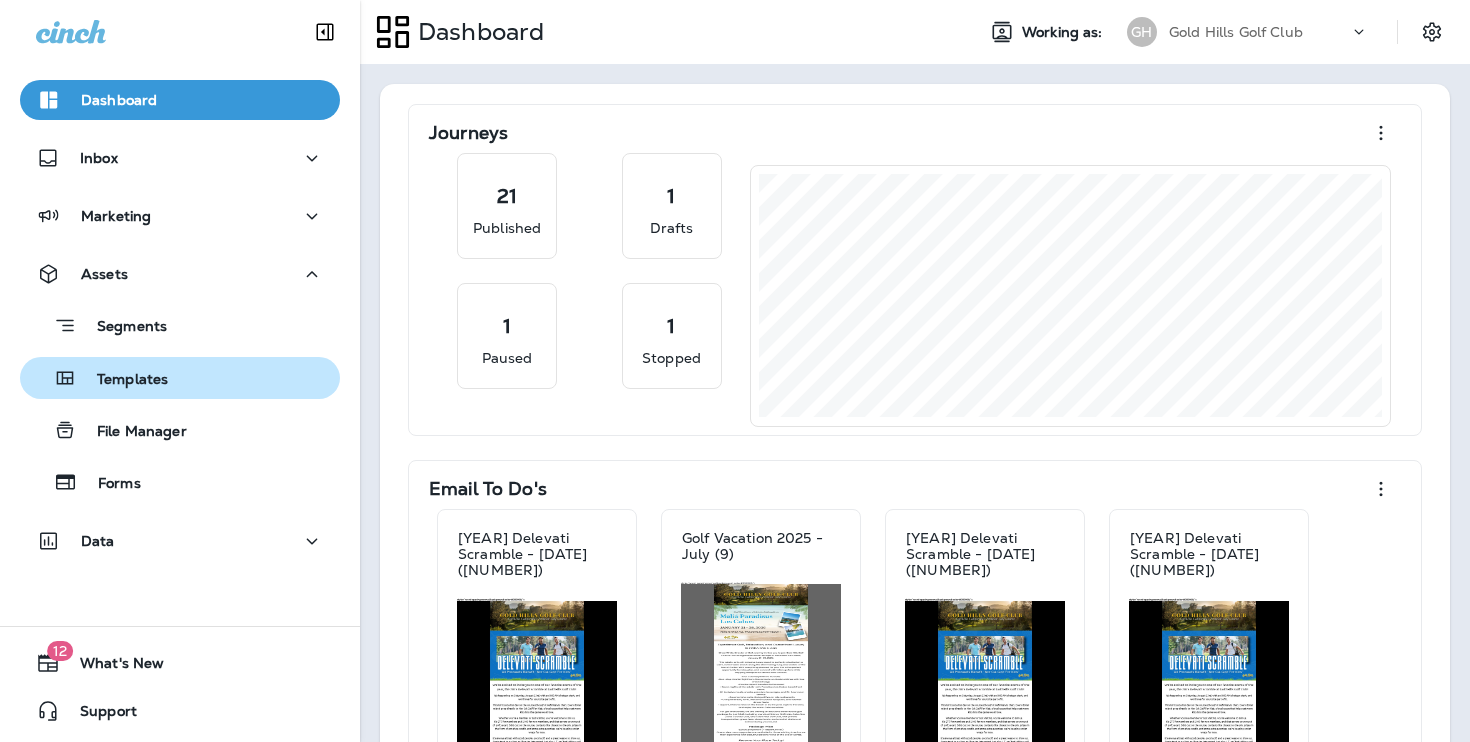 click on "Templates" at bounding box center [122, 380] 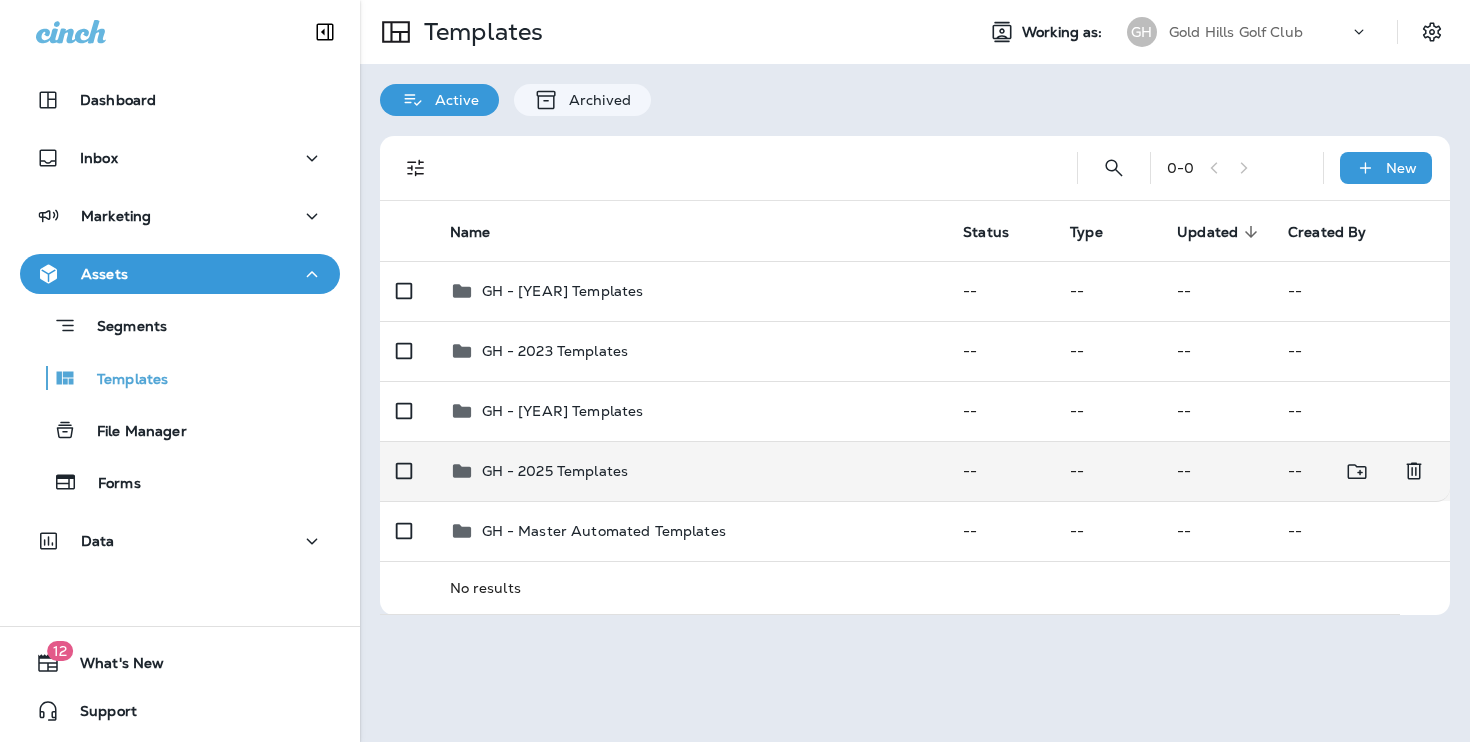 click on "GH - 2025 Templates" at bounding box center [555, 471] 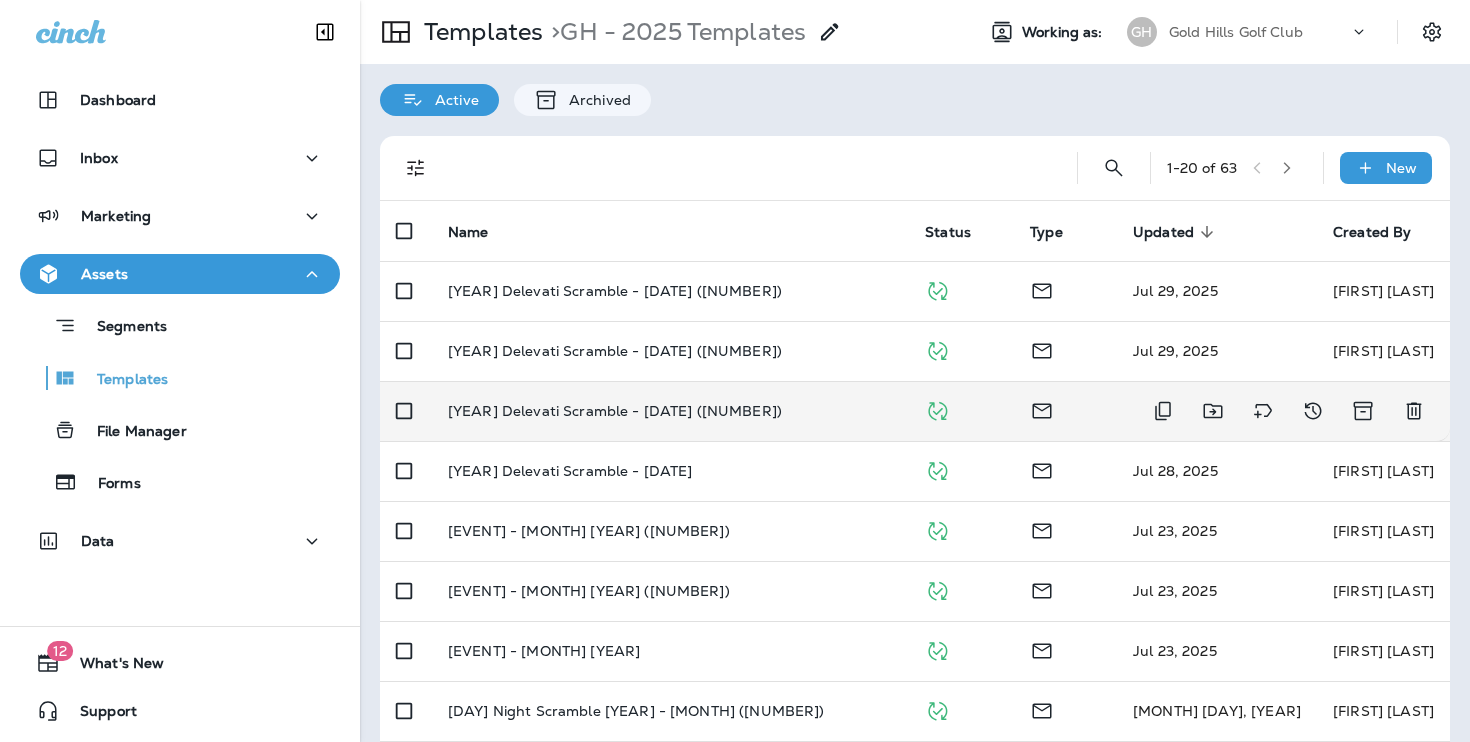 click on "[YEAR] [STREET] - [MM]/[DD] ([NUMBER])" at bounding box center (670, 411) 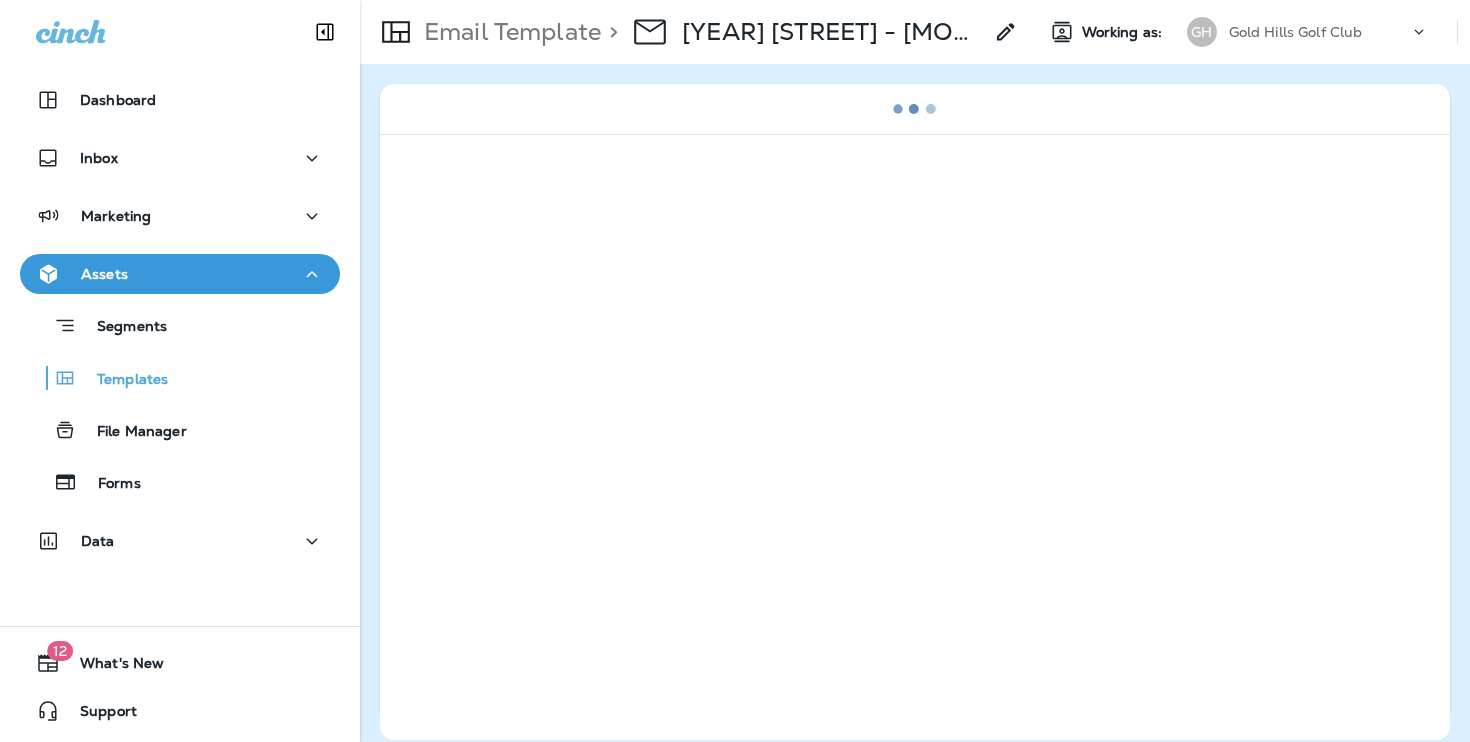 scroll, scrollTop: 0, scrollLeft: 0, axis: both 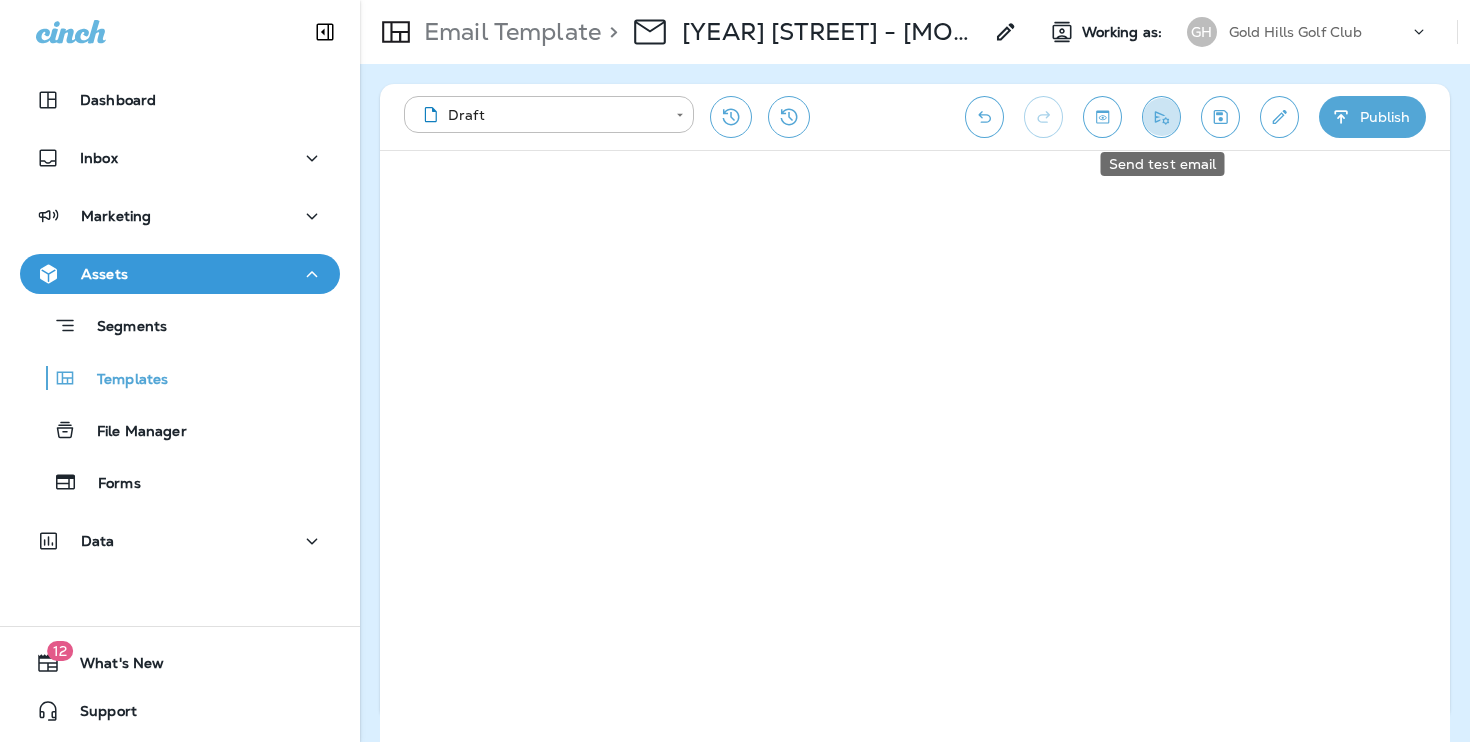 click 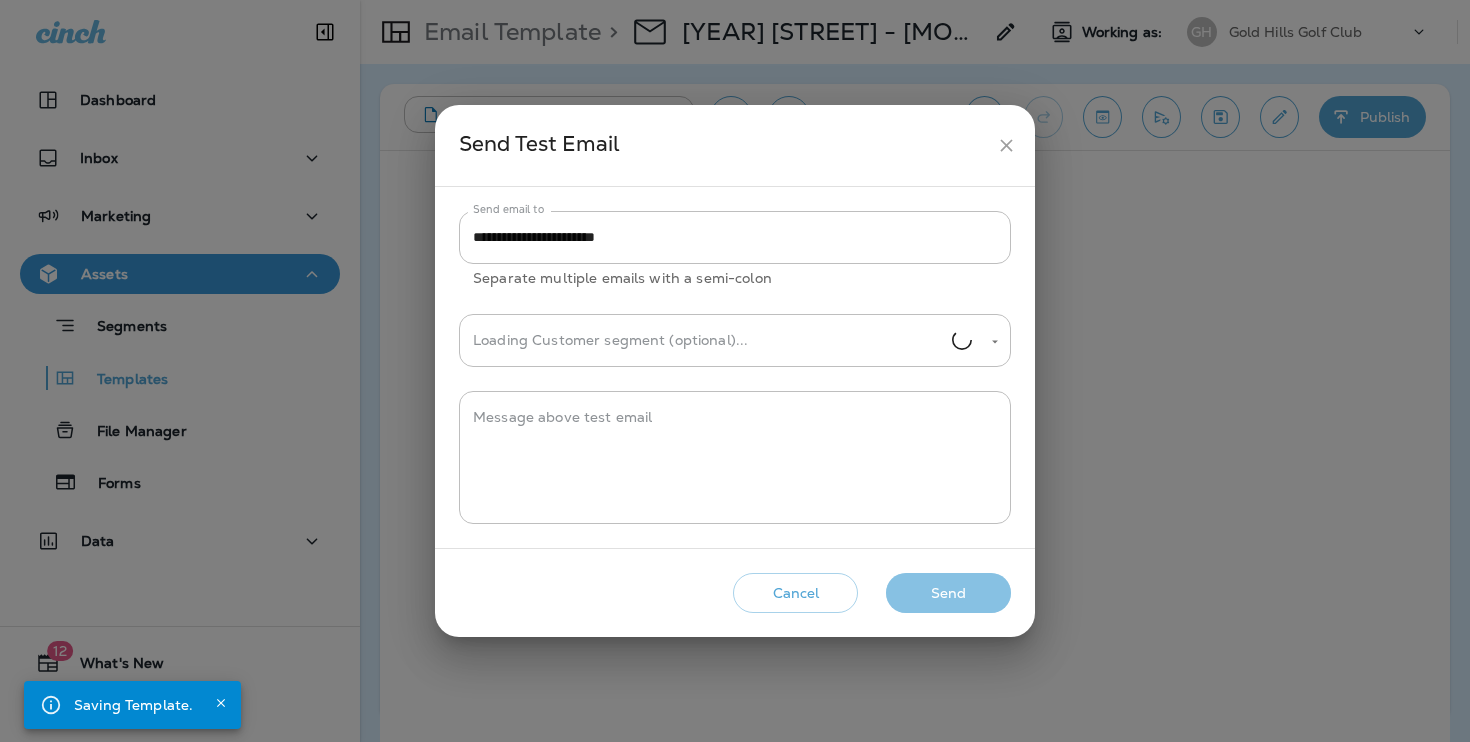 click on "Send" at bounding box center [948, 593] 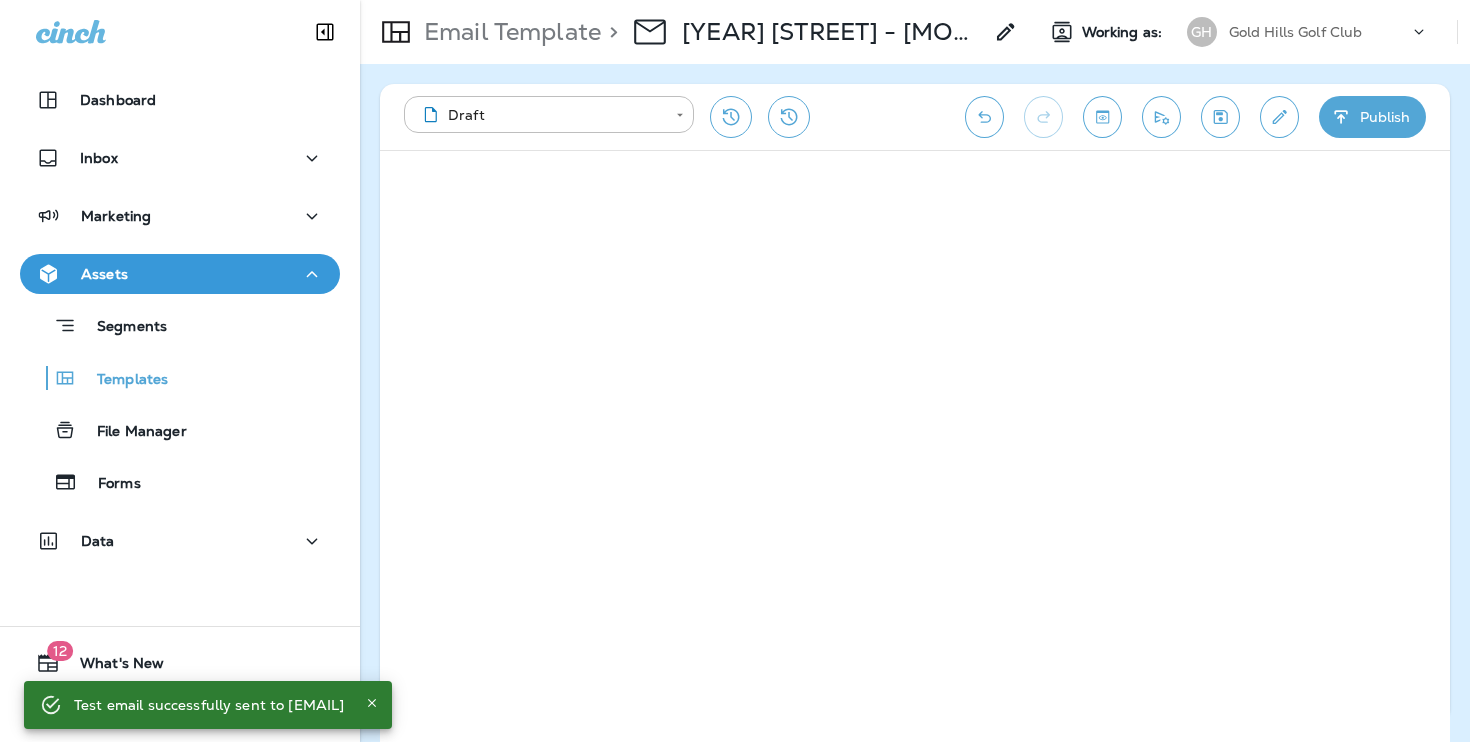 click at bounding box center [1161, 117] 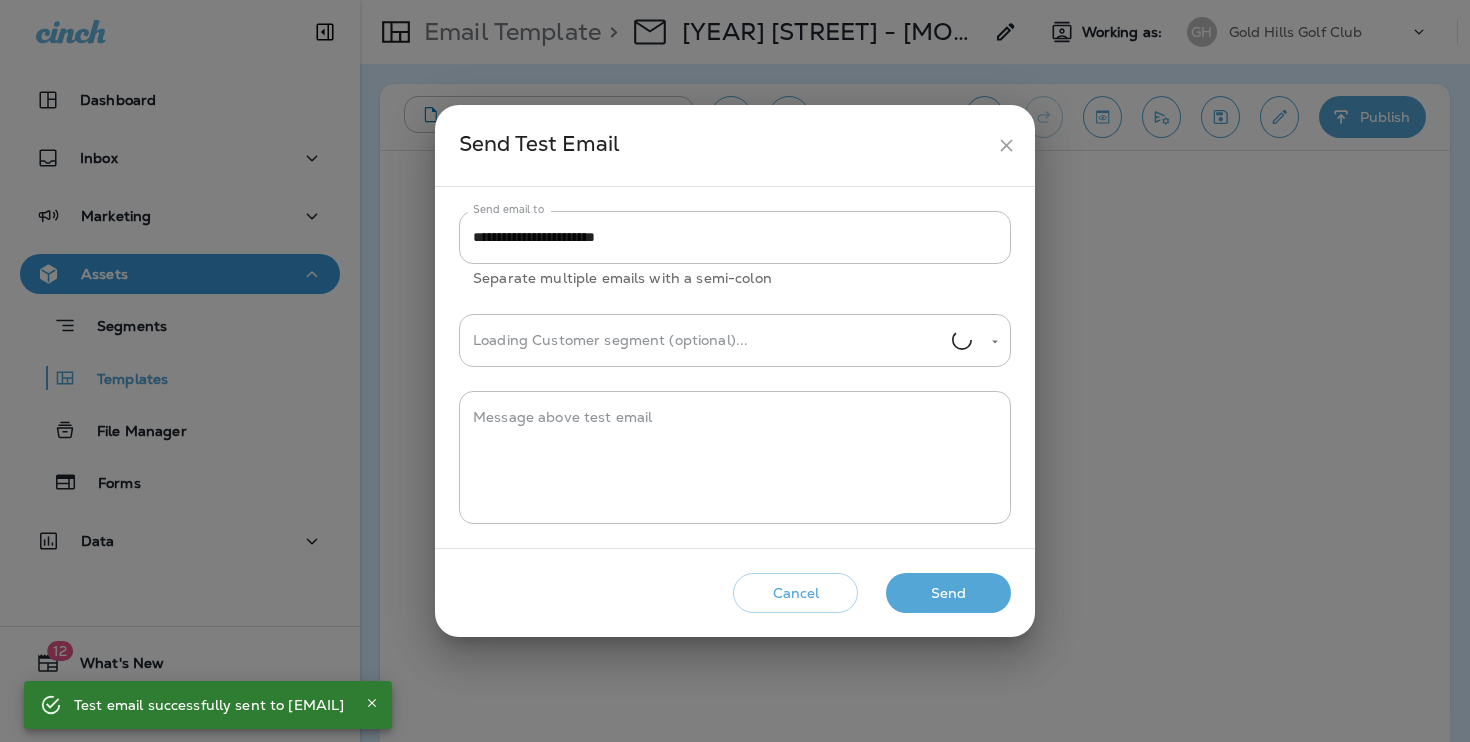 click on "Send" at bounding box center [948, 593] 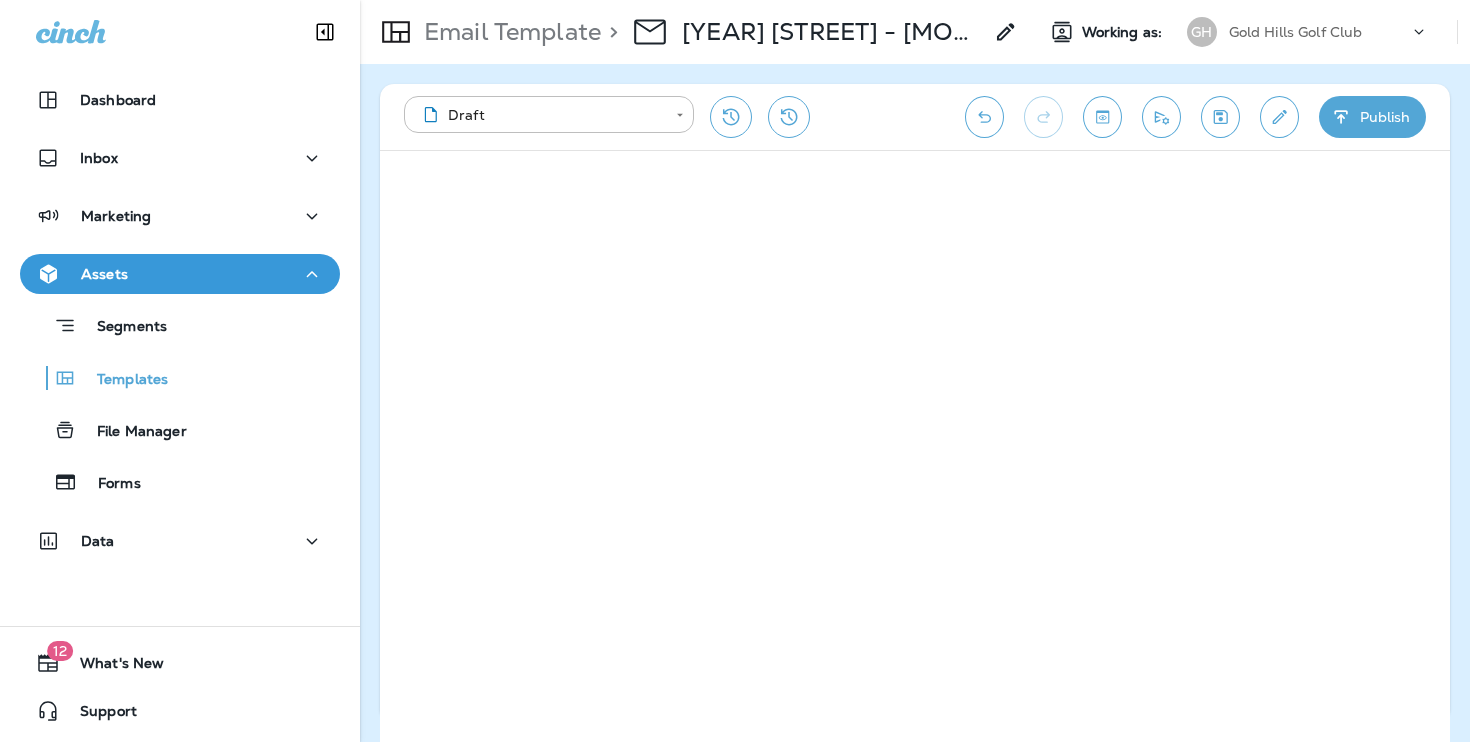 click at bounding box center [1161, 117] 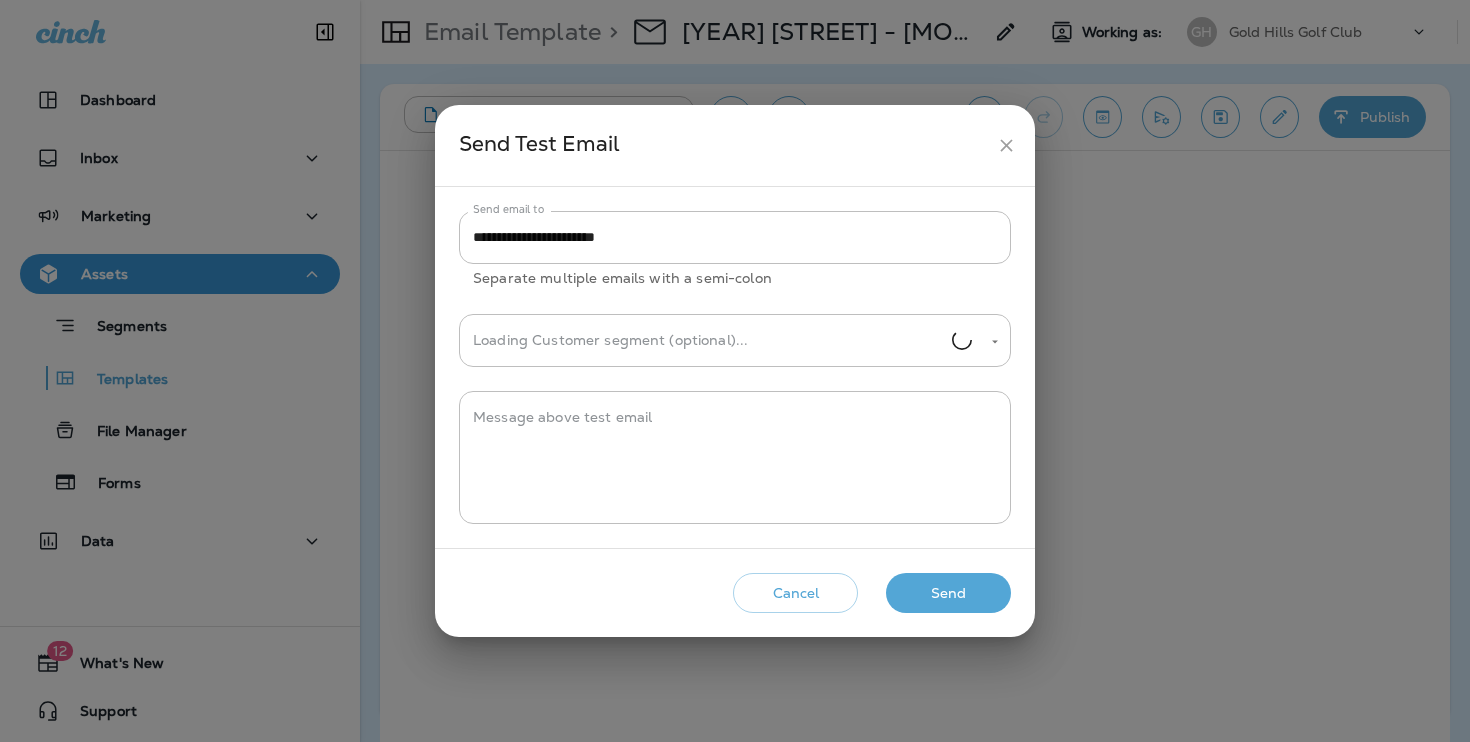 click on "Send" at bounding box center [948, 593] 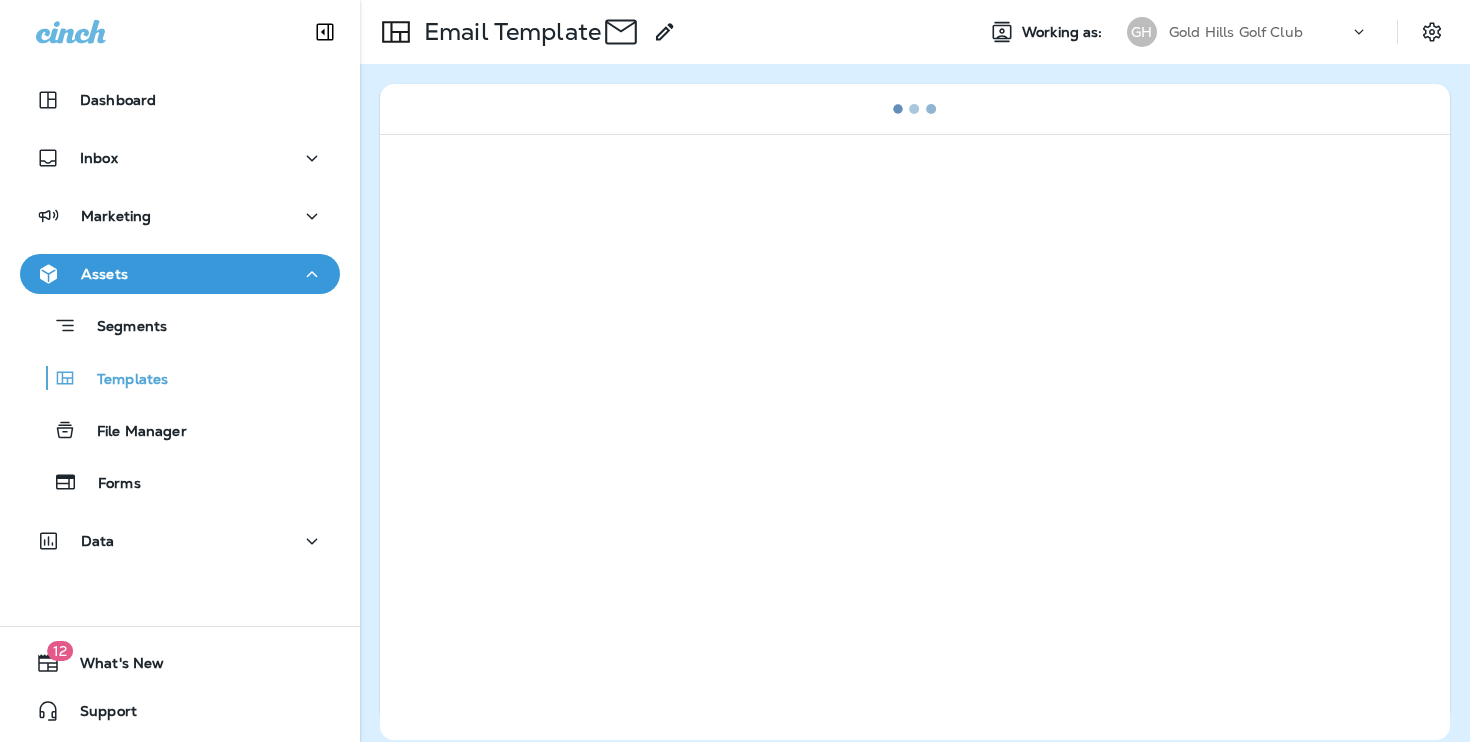 scroll, scrollTop: 0, scrollLeft: 0, axis: both 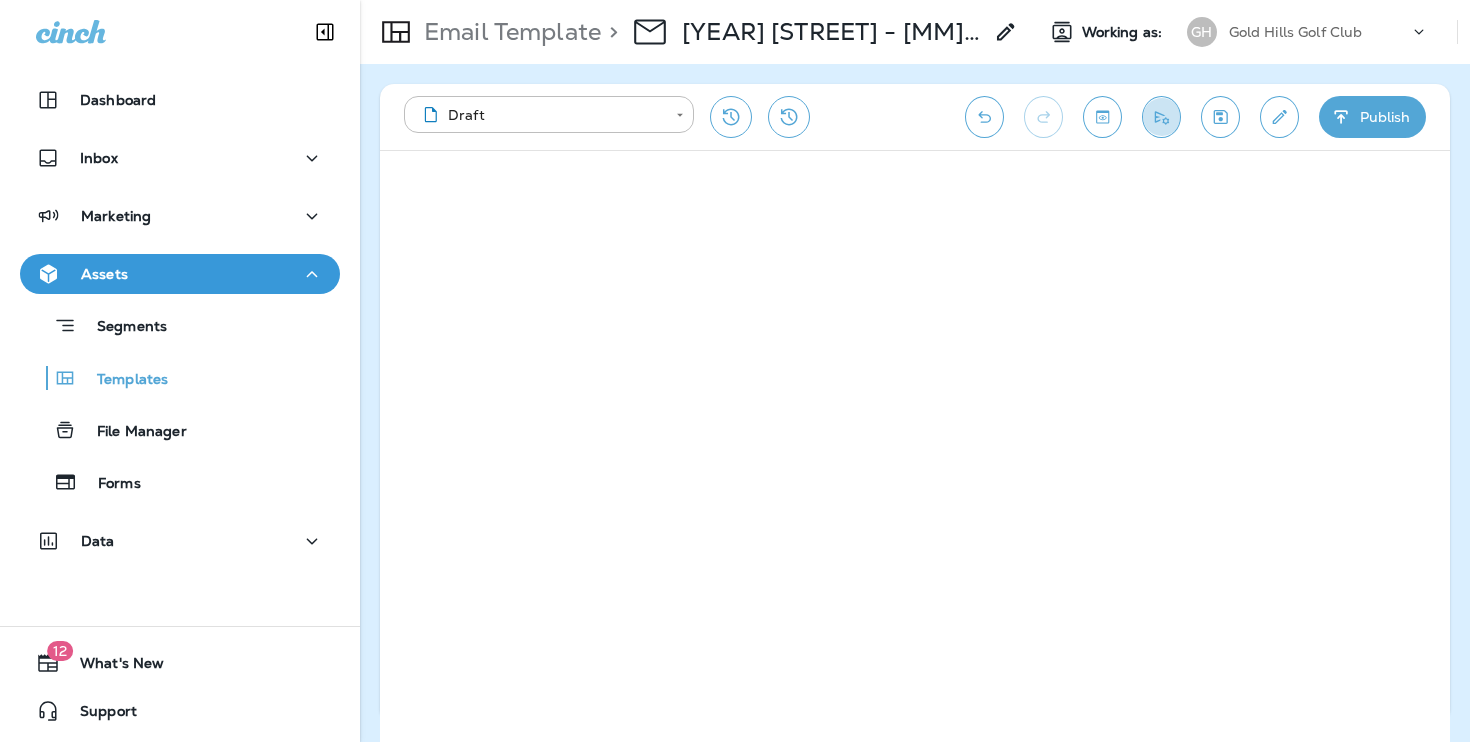 click 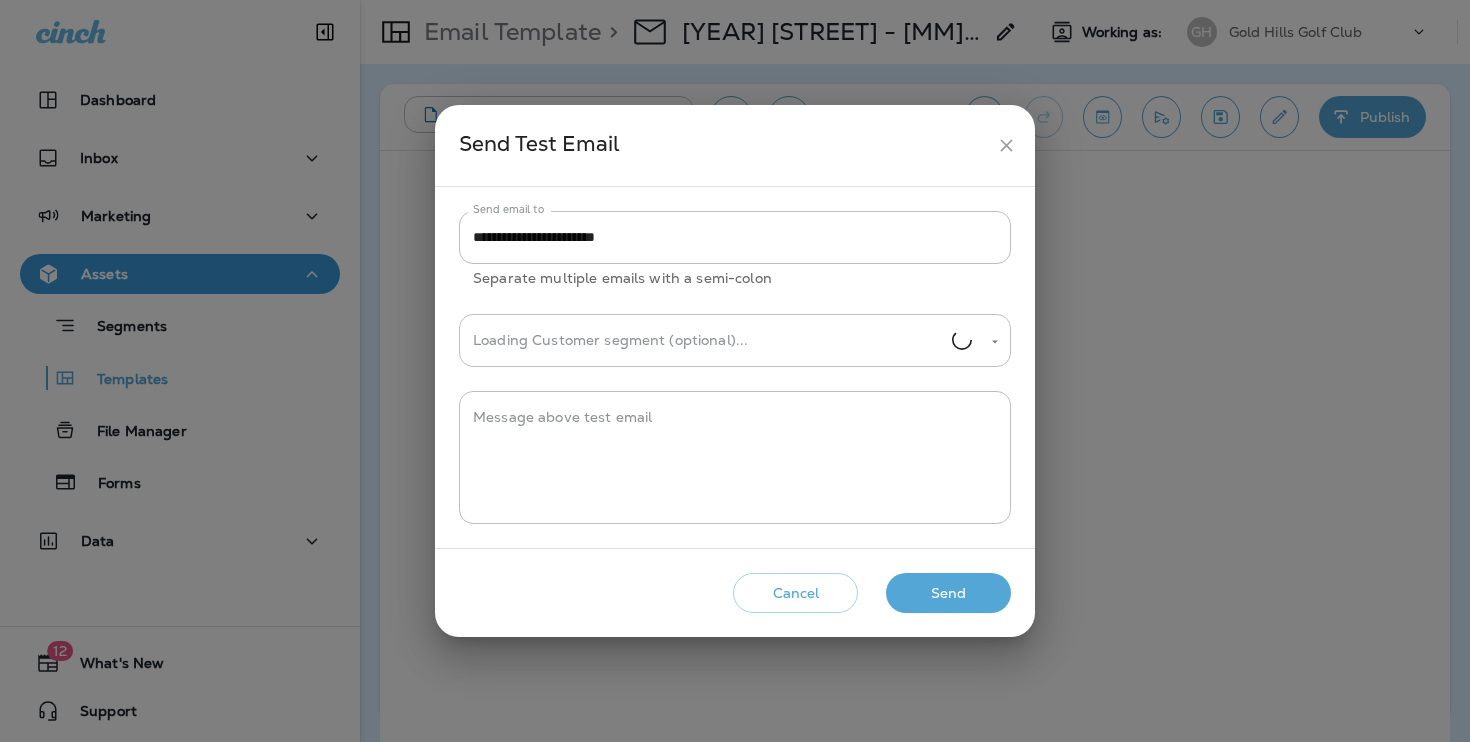 click on "Send" at bounding box center [948, 593] 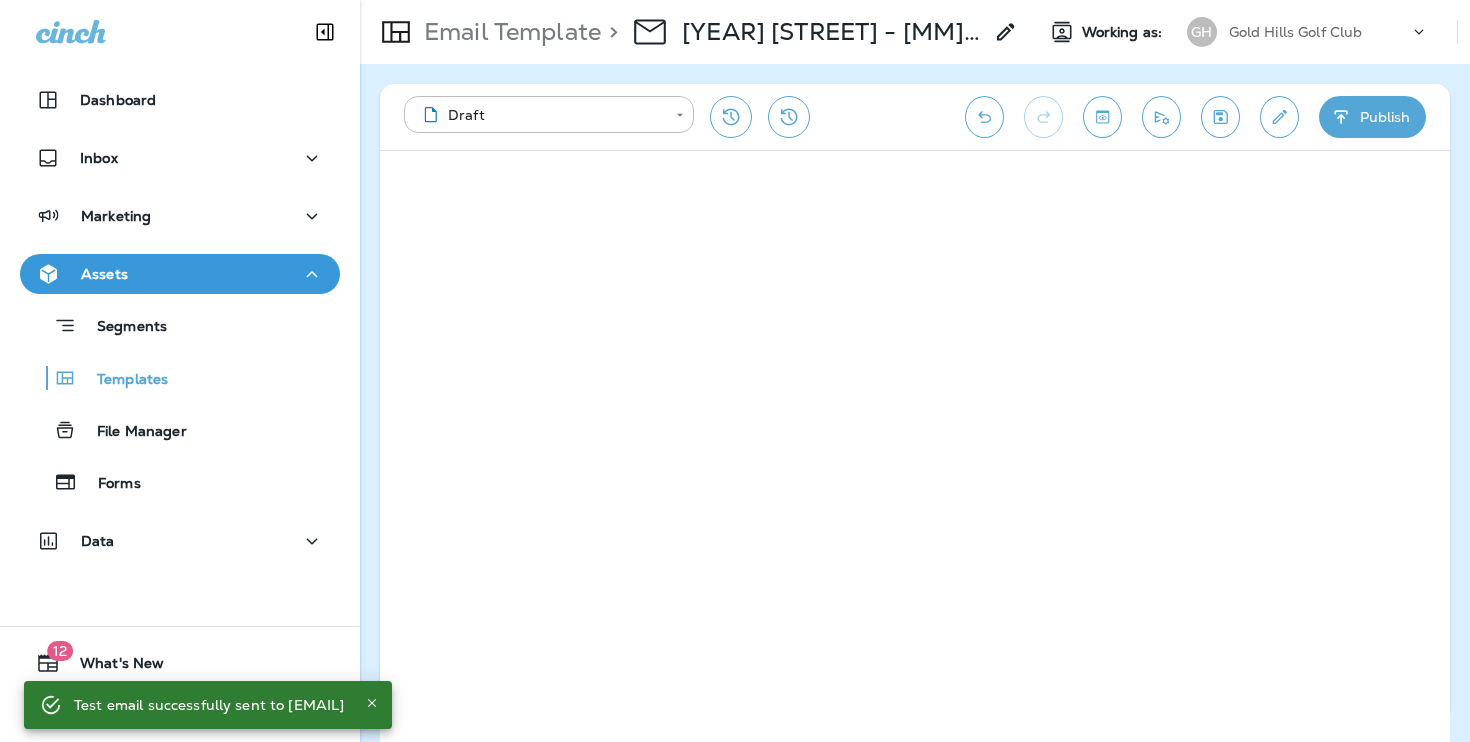 click at bounding box center [1161, 117] 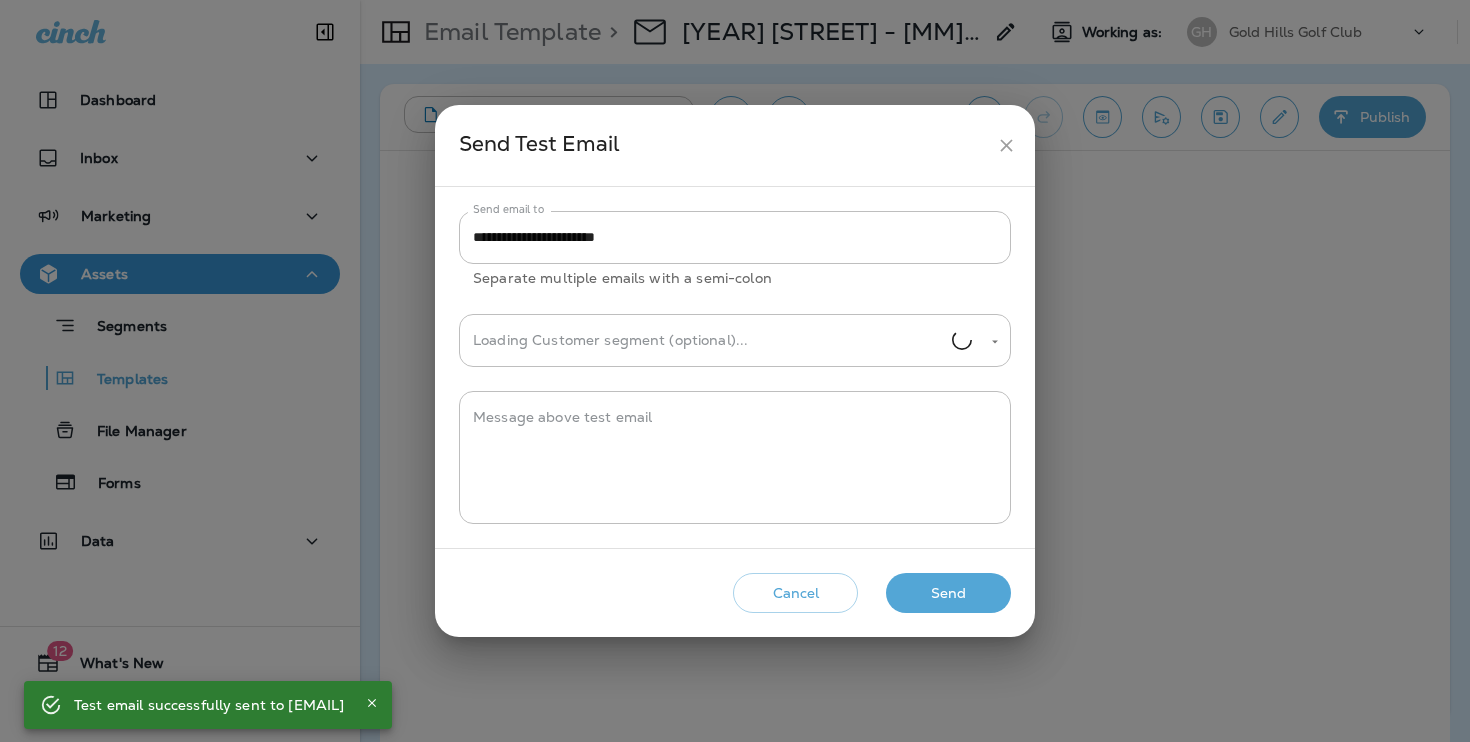 click on "Send" at bounding box center [948, 593] 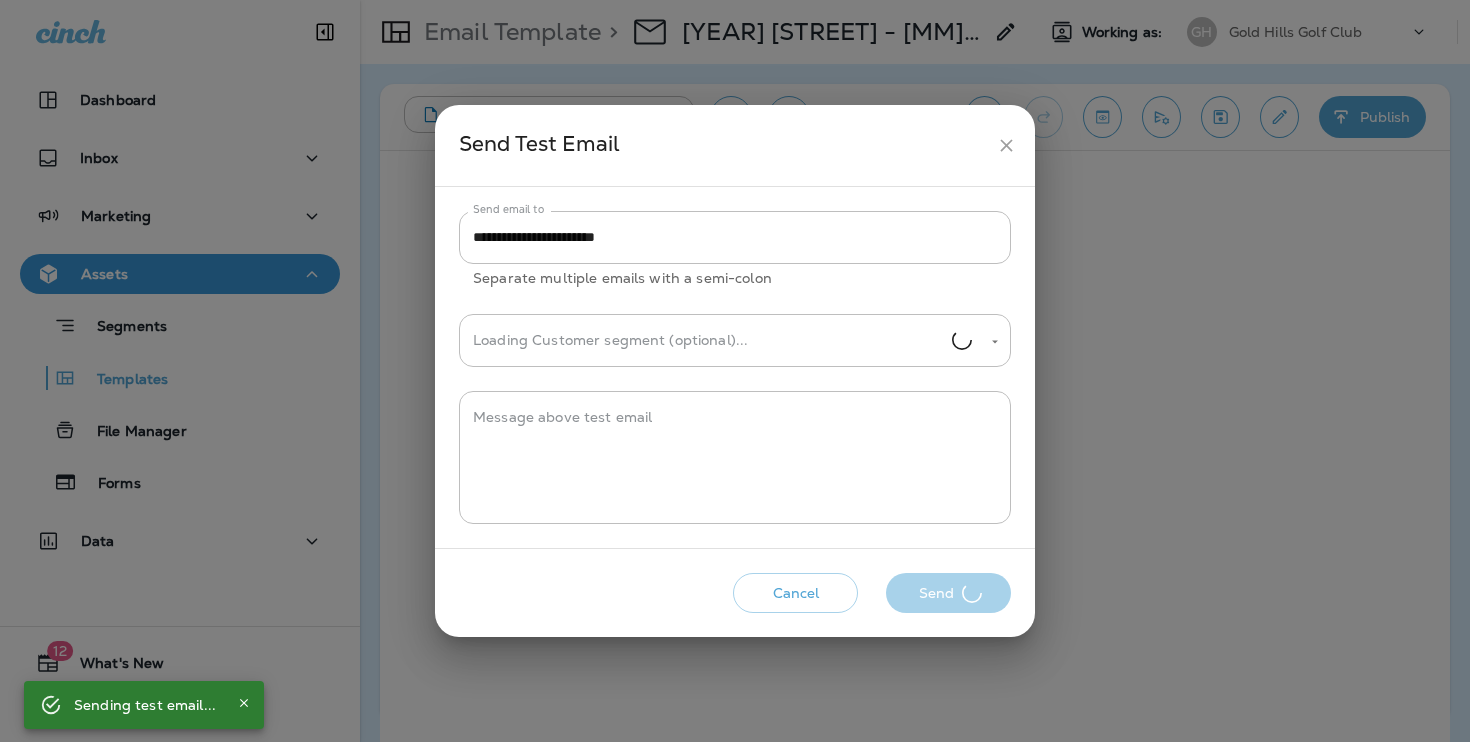 click on "Cancel Send" at bounding box center [735, 593] 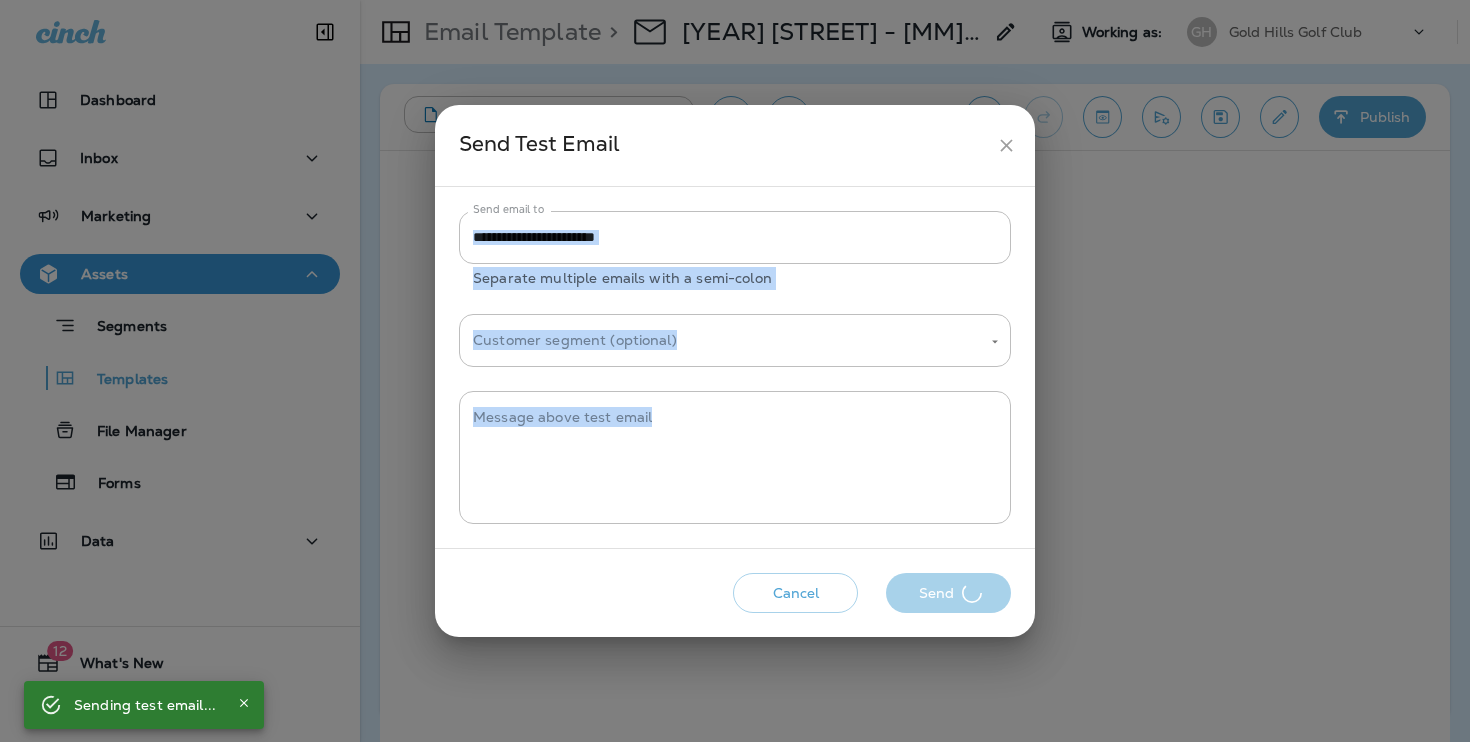 click on "Cancel Send" at bounding box center (735, 593) 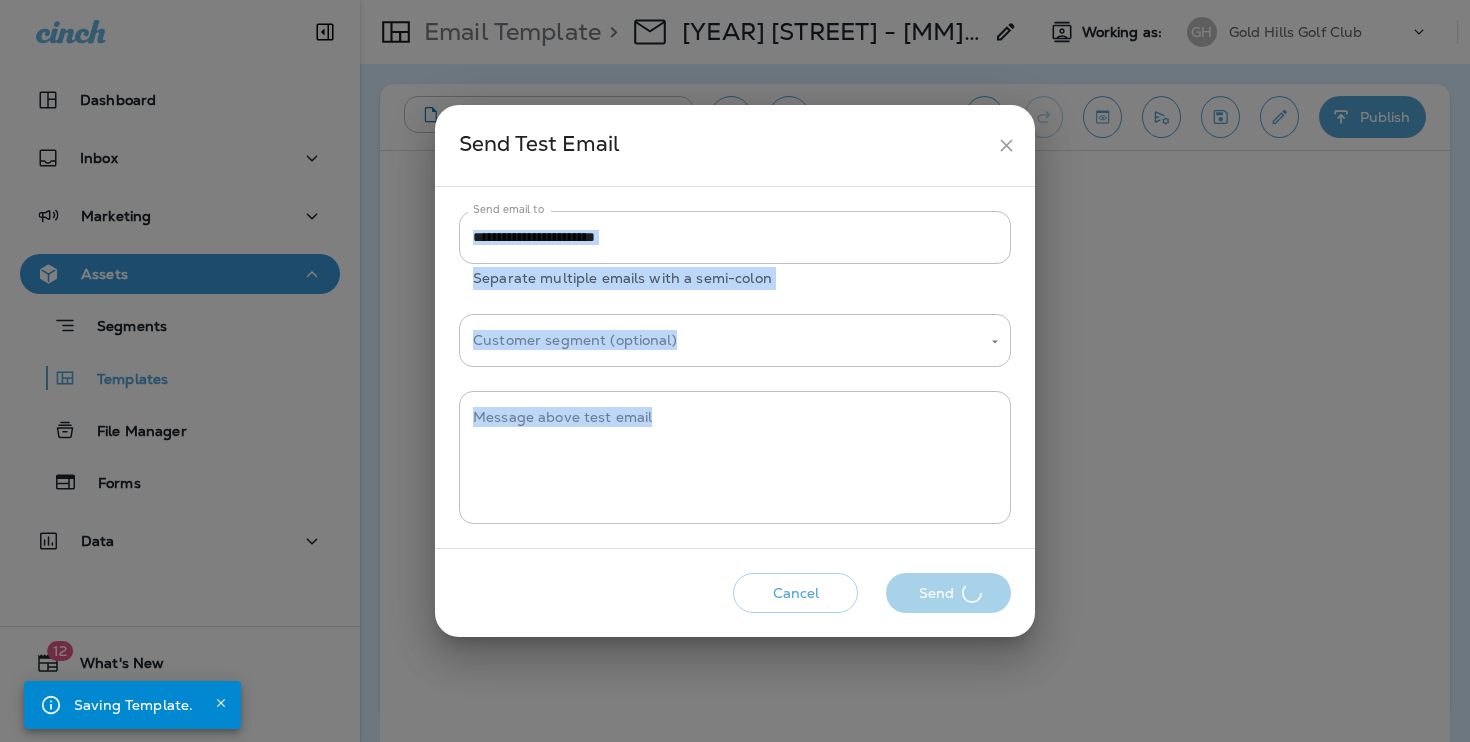 click on "Cancel Send" at bounding box center [735, 593] 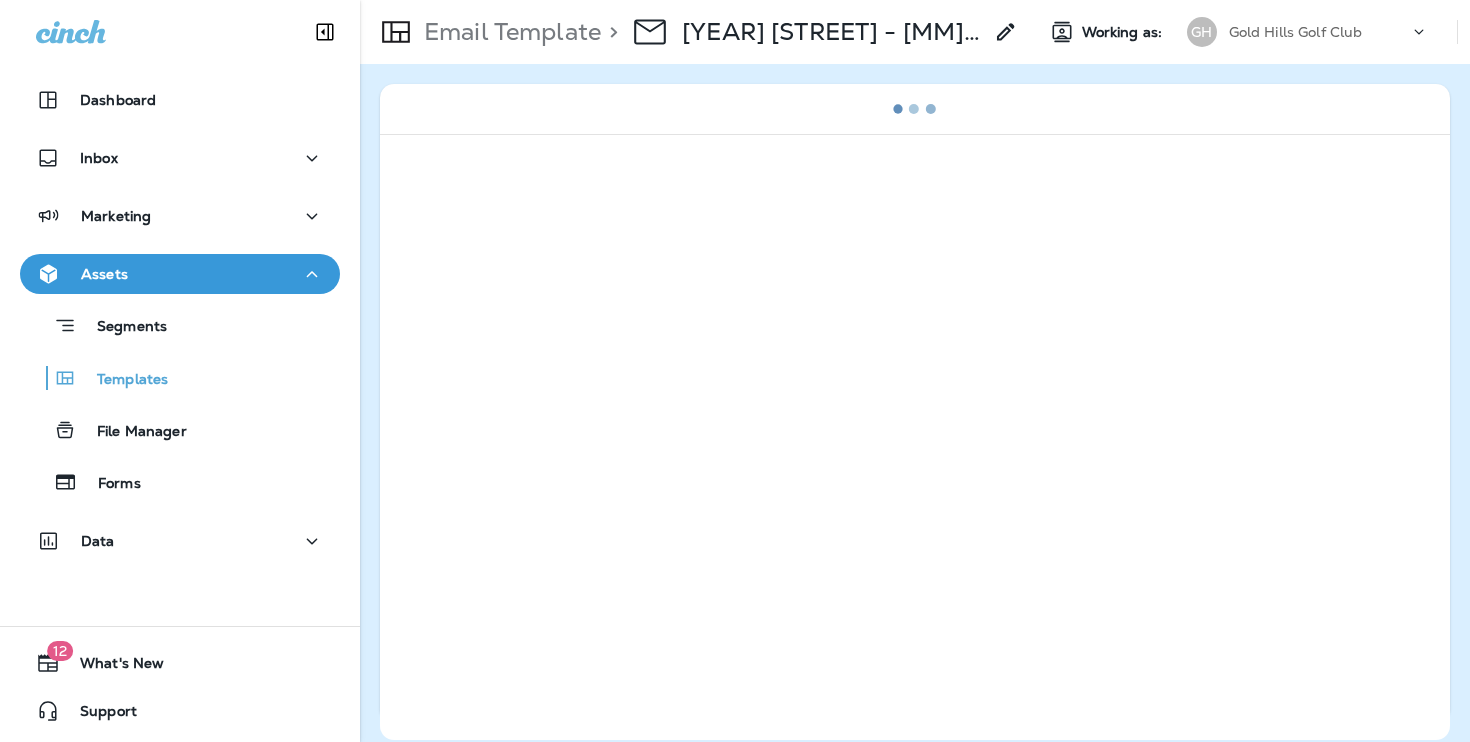 scroll, scrollTop: 0, scrollLeft: 0, axis: both 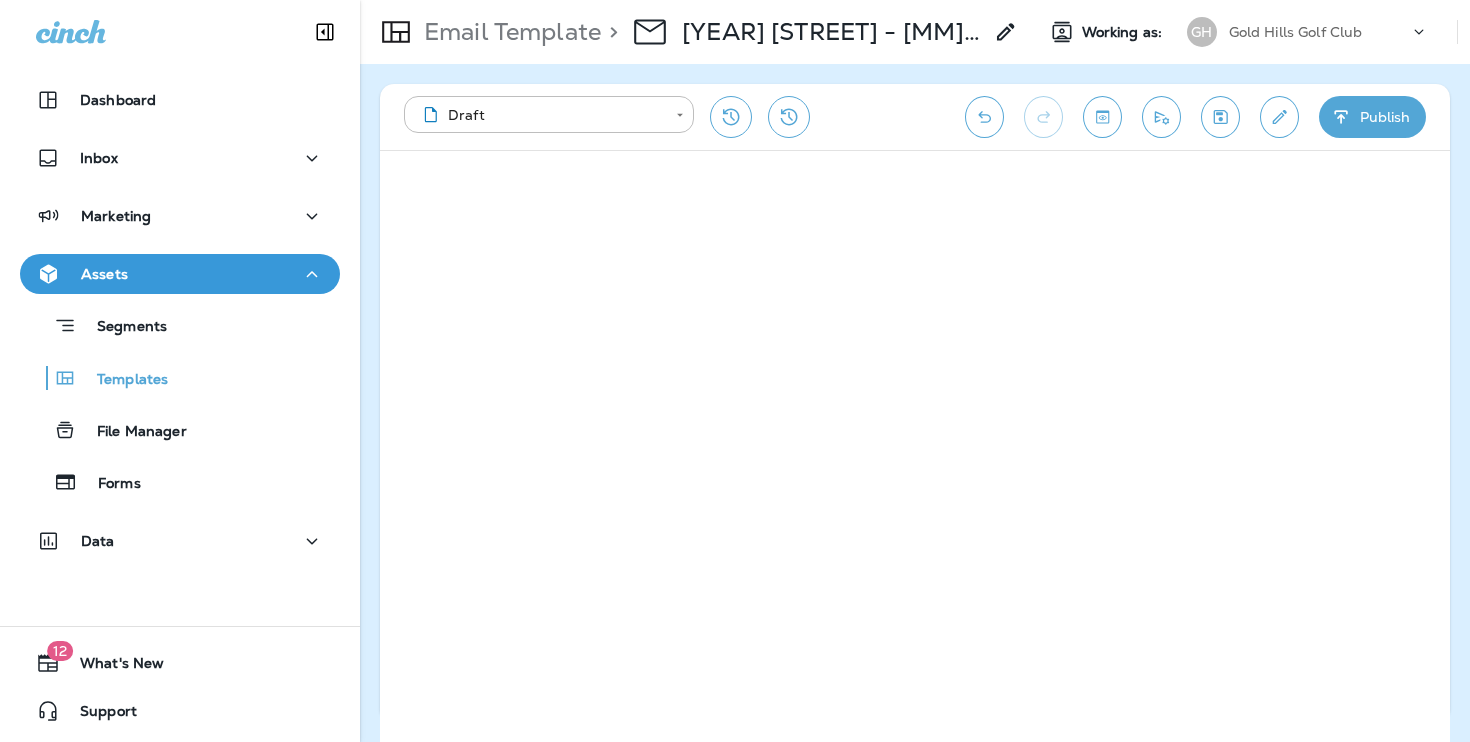 click 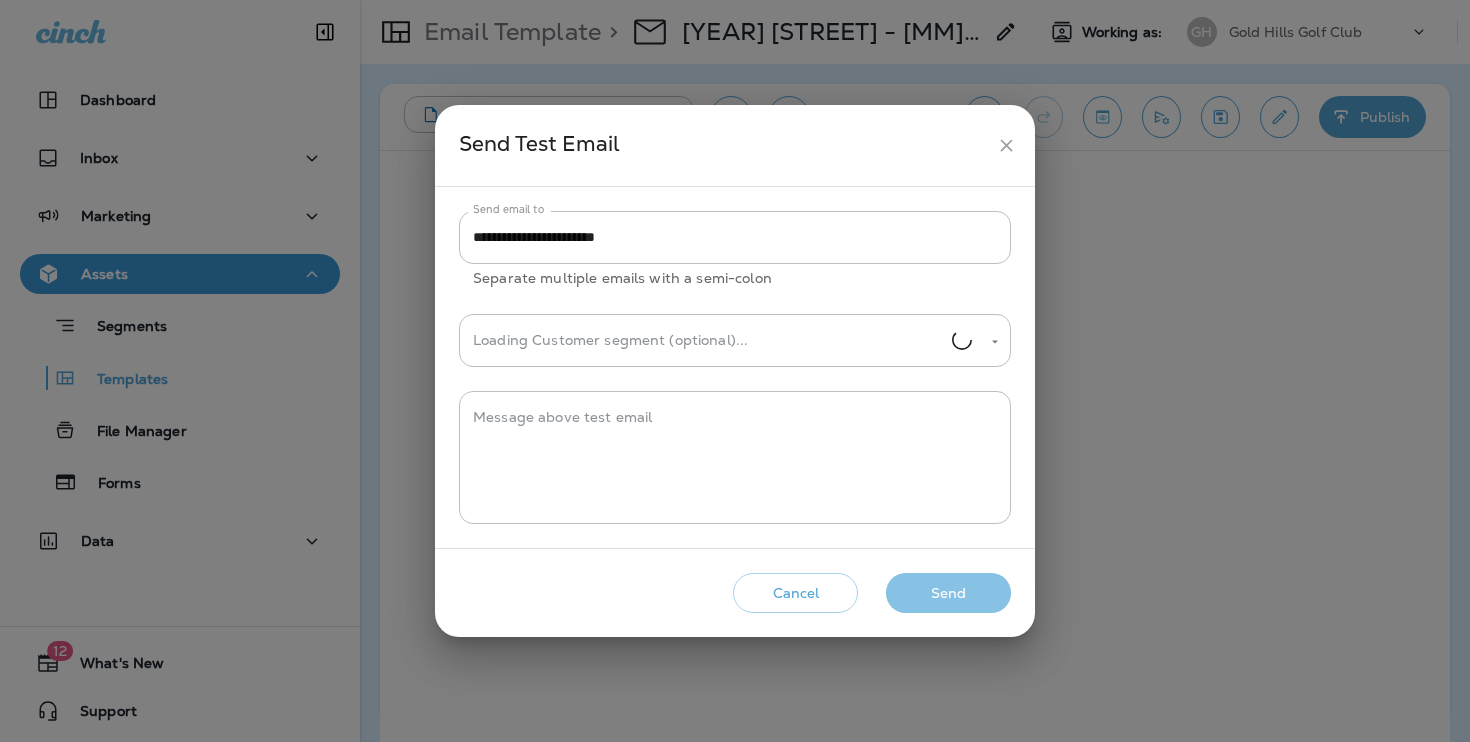 click on "Send" at bounding box center (948, 593) 